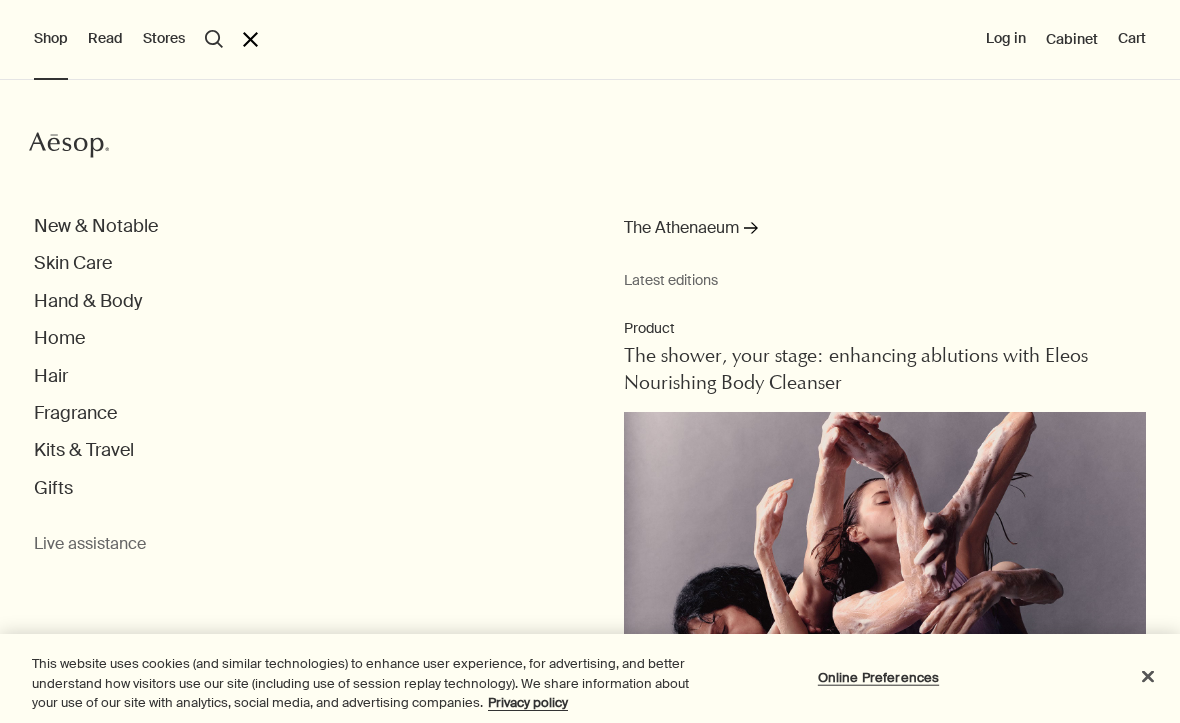 scroll, scrollTop: 0, scrollLeft: 0, axis: both 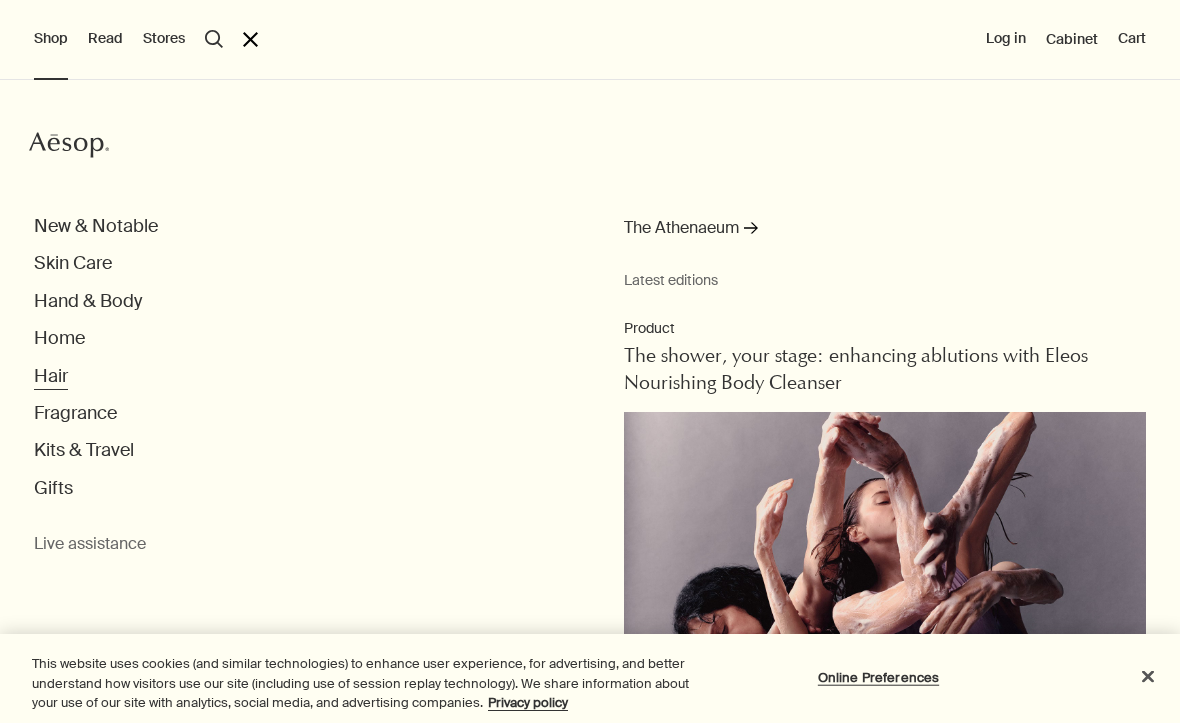 click on "Hair" at bounding box center [51, 376] 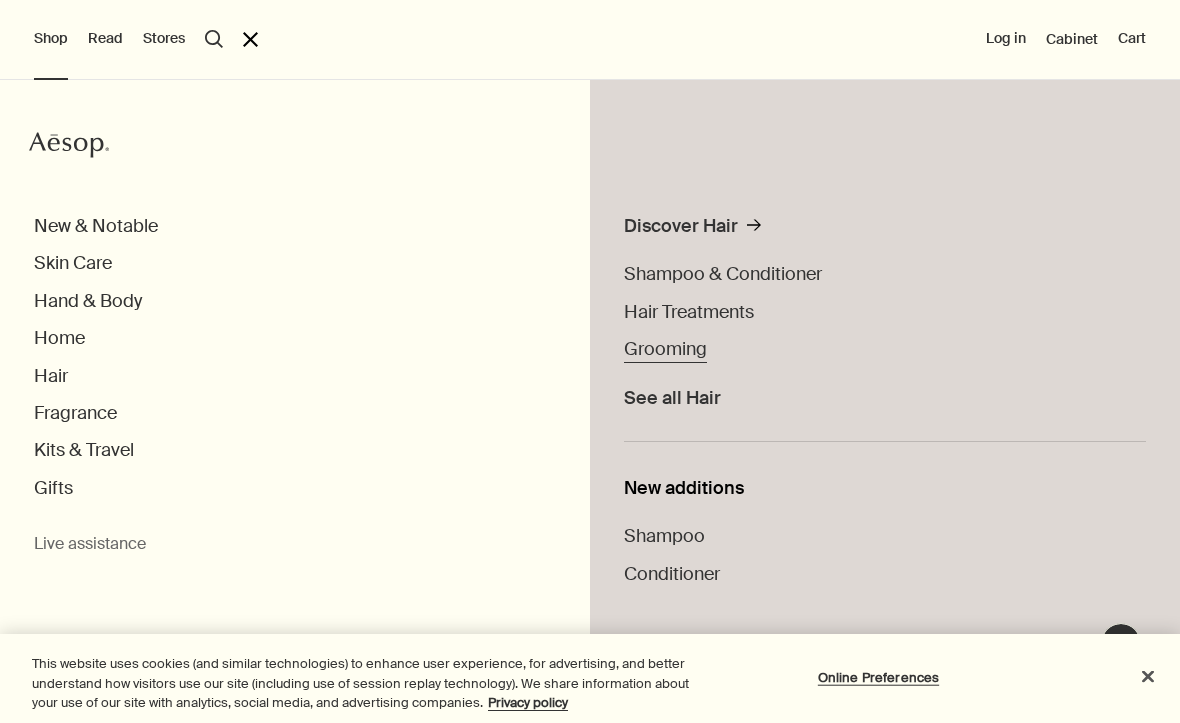 click on "Grooming" at bounding box center (665, 349) 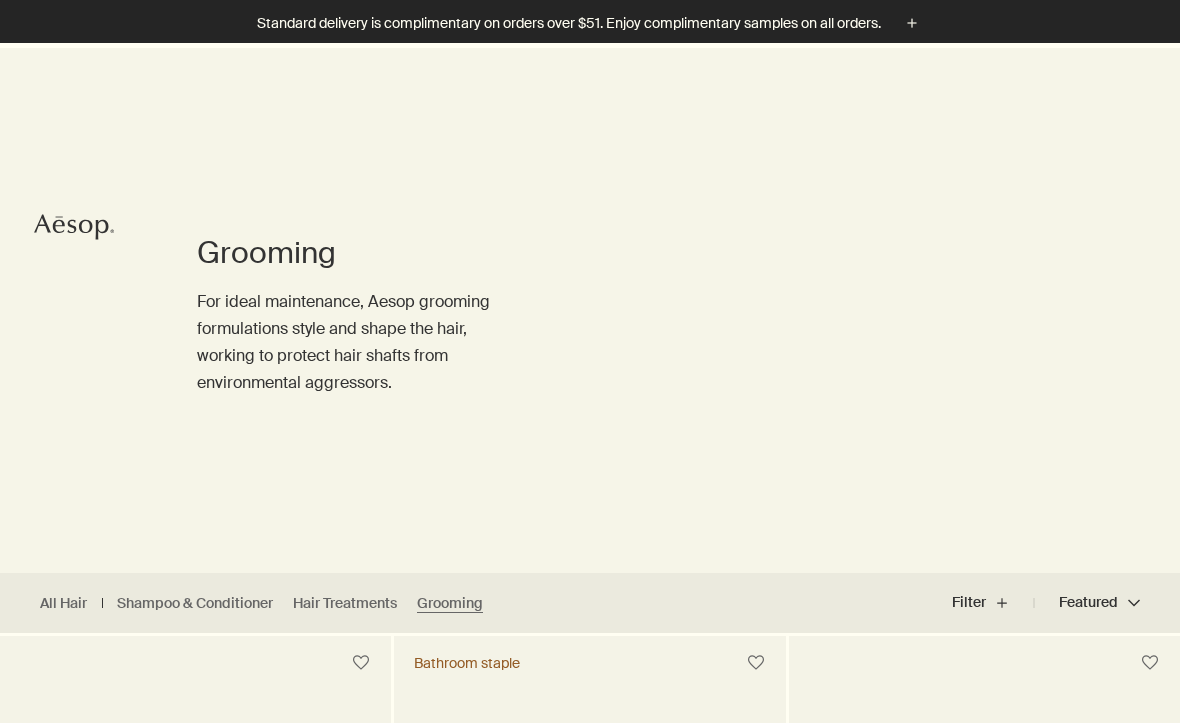 scroll, scrollTop: 398, scrollLeft: 0, axis: vertical 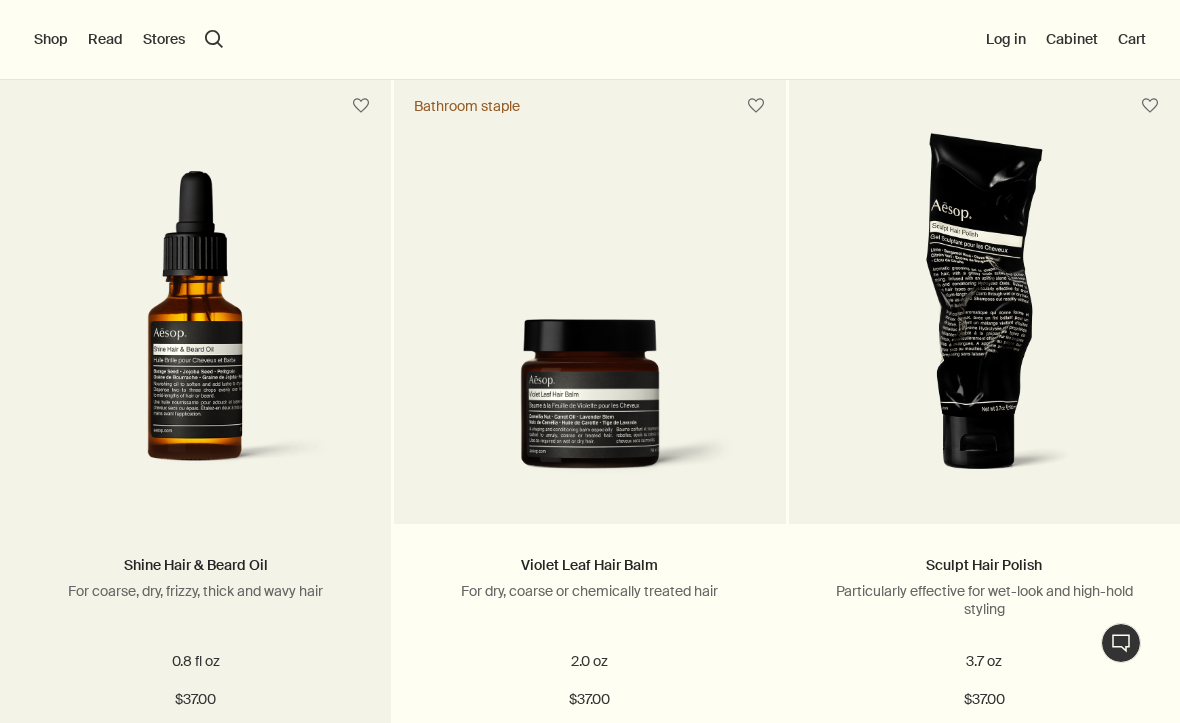 click at bounding box center (195, 332) 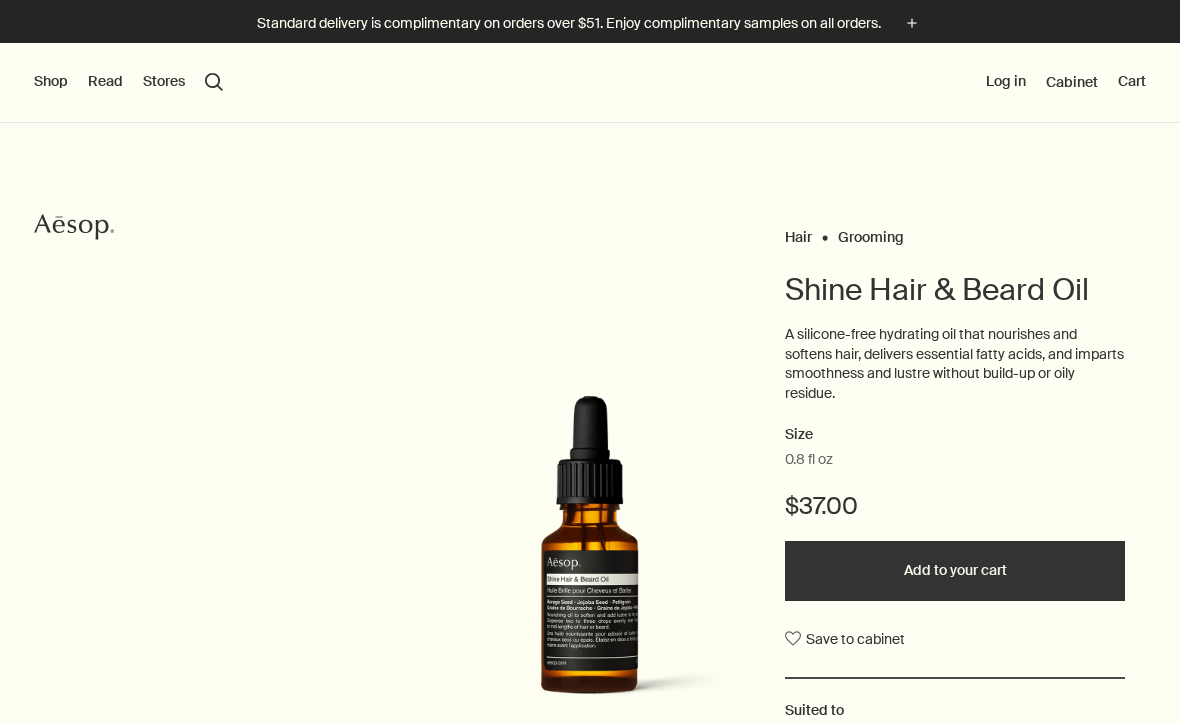 scroll, scrollTop: 0, scrollLeft: 0, axis: both 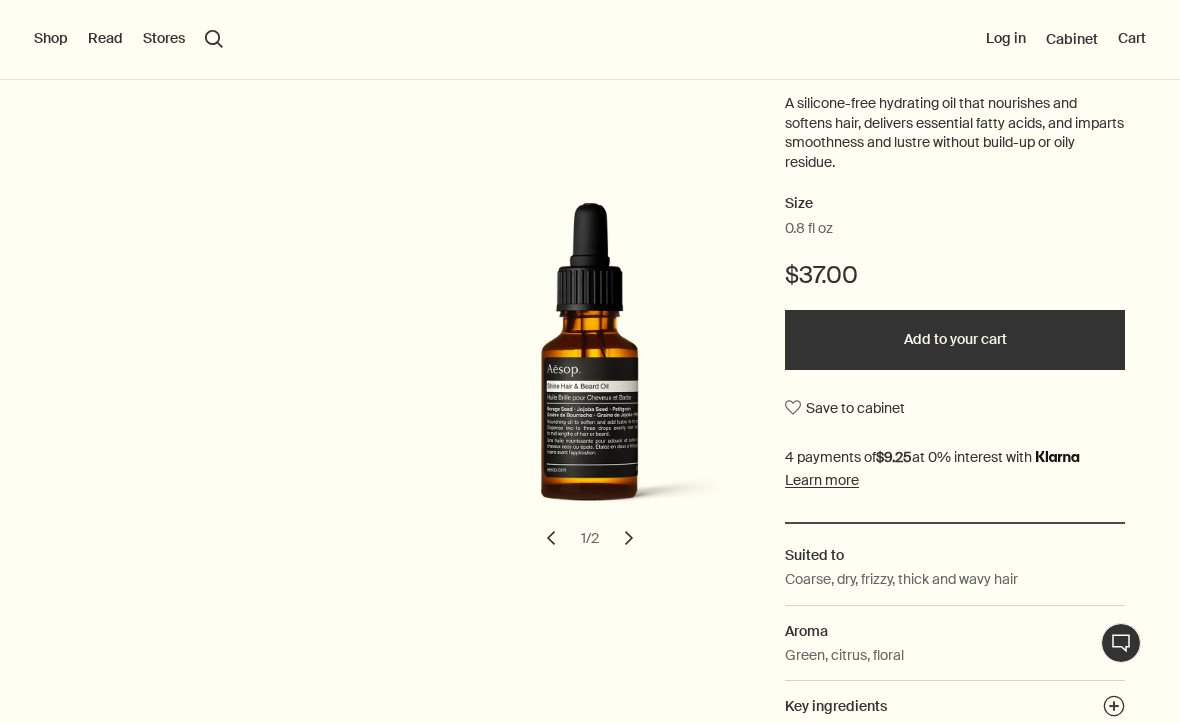 click on "chevron" at bounding box center [629, 538] 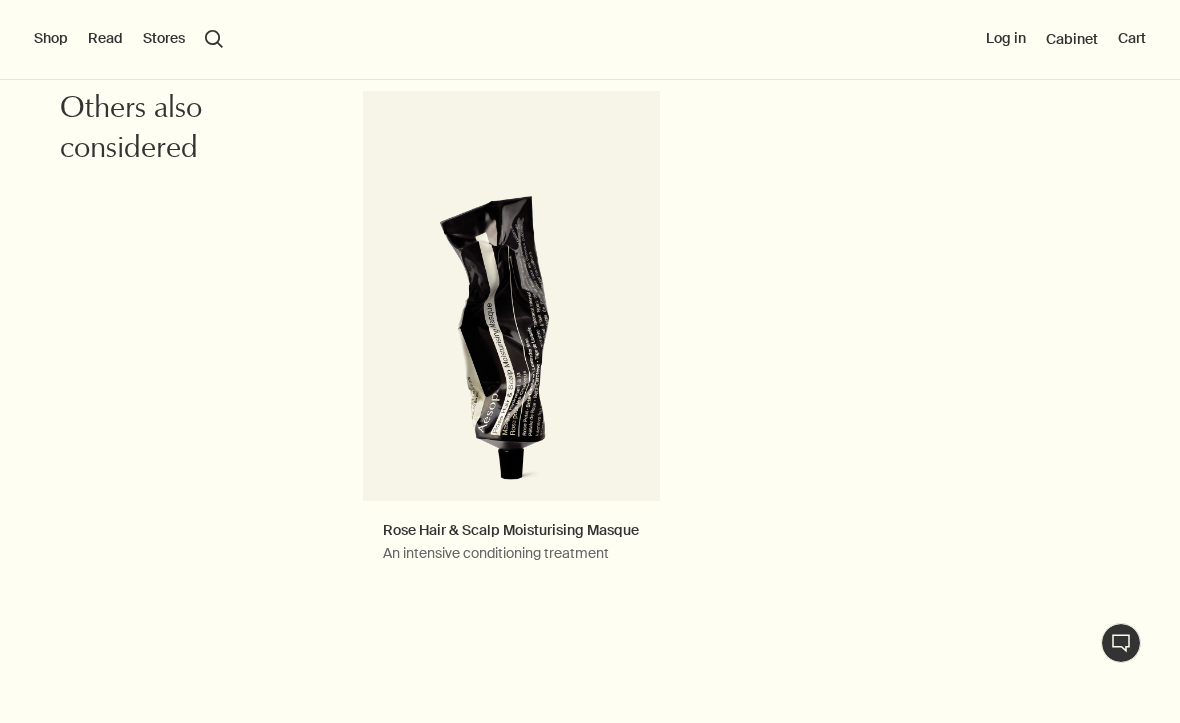 scroll, scrollTop: 2138, scrollLeft: 0, axis: vertical 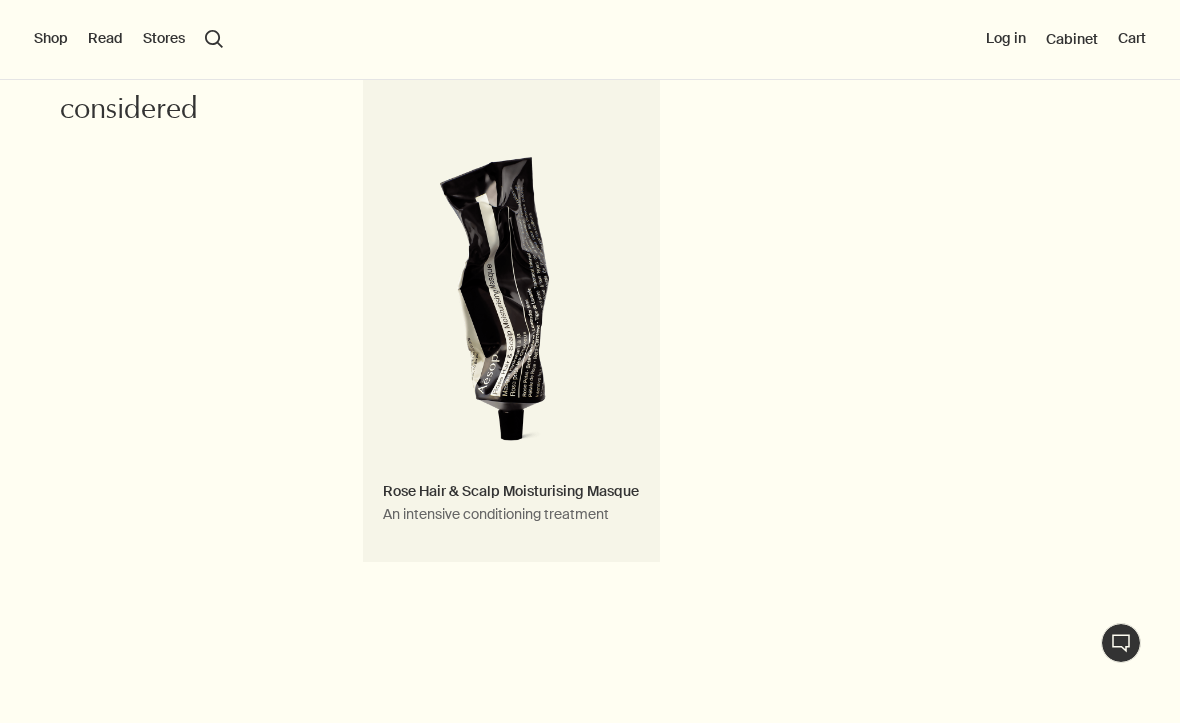 click on "Rose Hair & Scalp Moisturising Masque An intensive conditioning treatment" at bounding box center (511, 307) 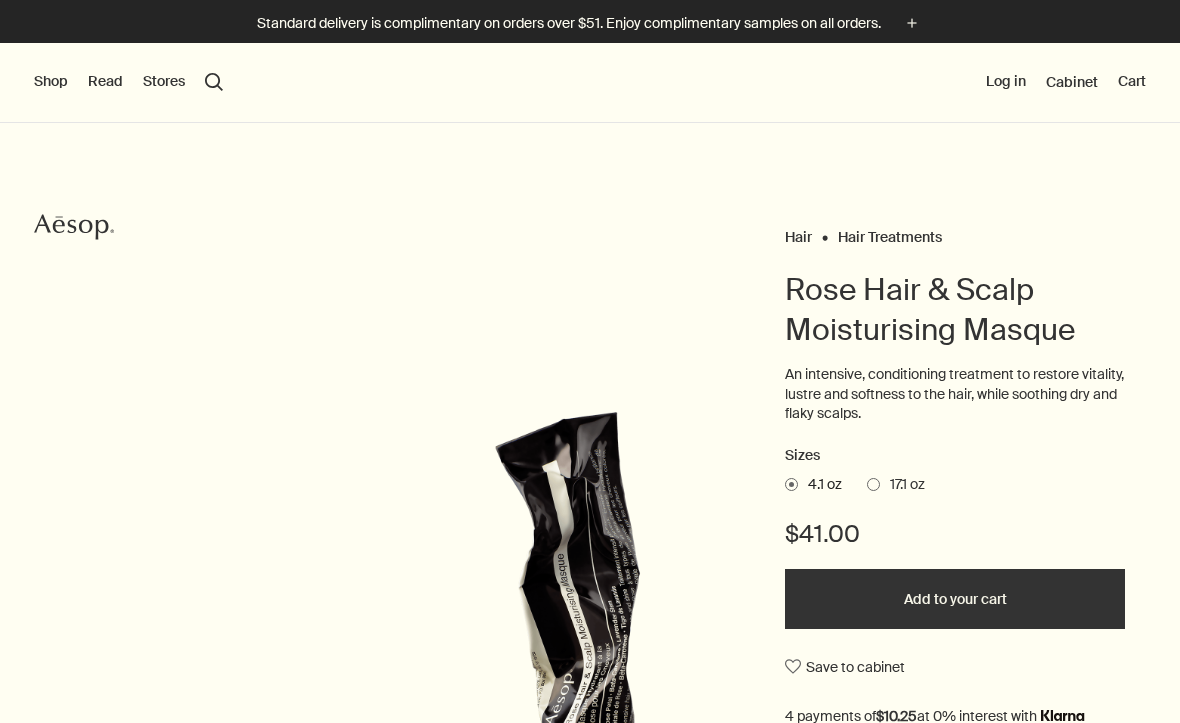 scroll, scrollTop: 0, scrollLeft: 0, axis: both 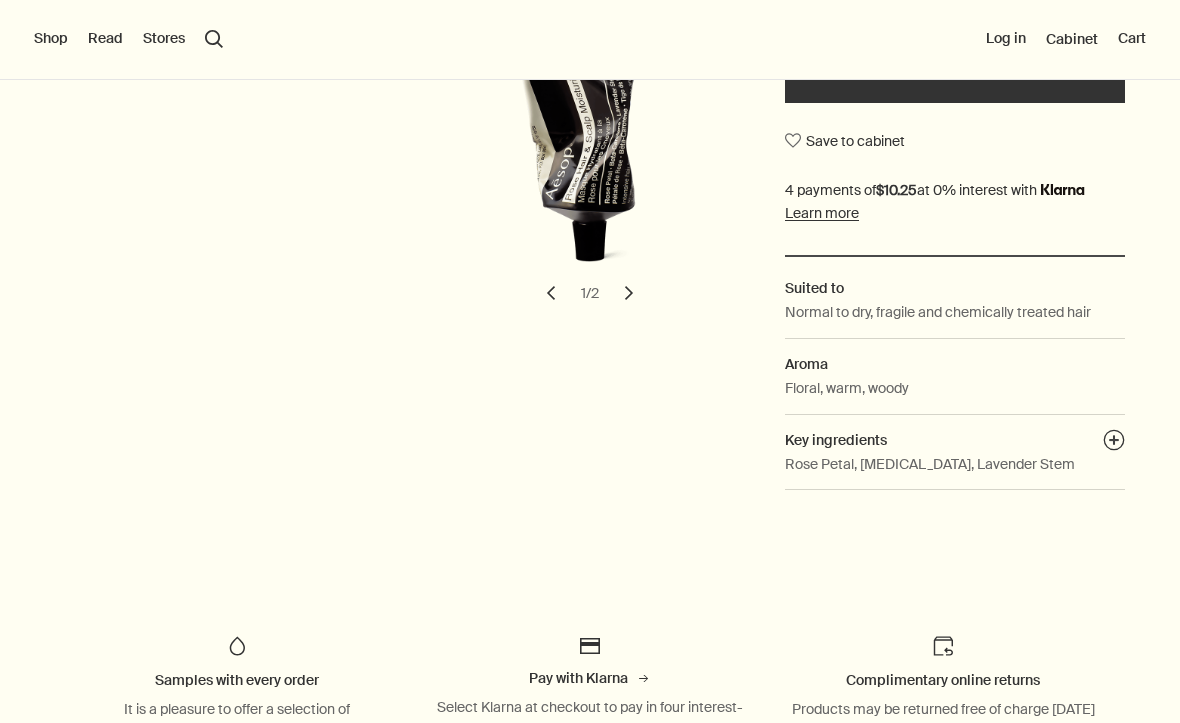 click on "chevron" at bounding box center [629, 293] 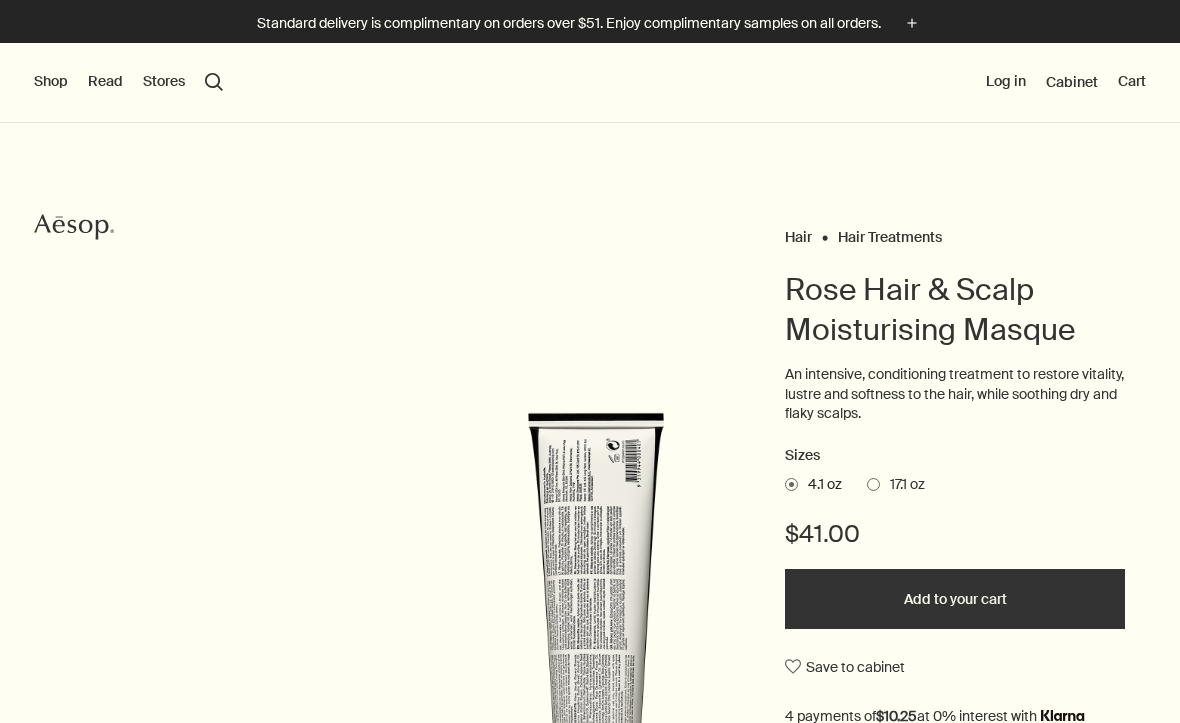 scroll, scrollTop: 0, scrollLeft: 0, axis: both 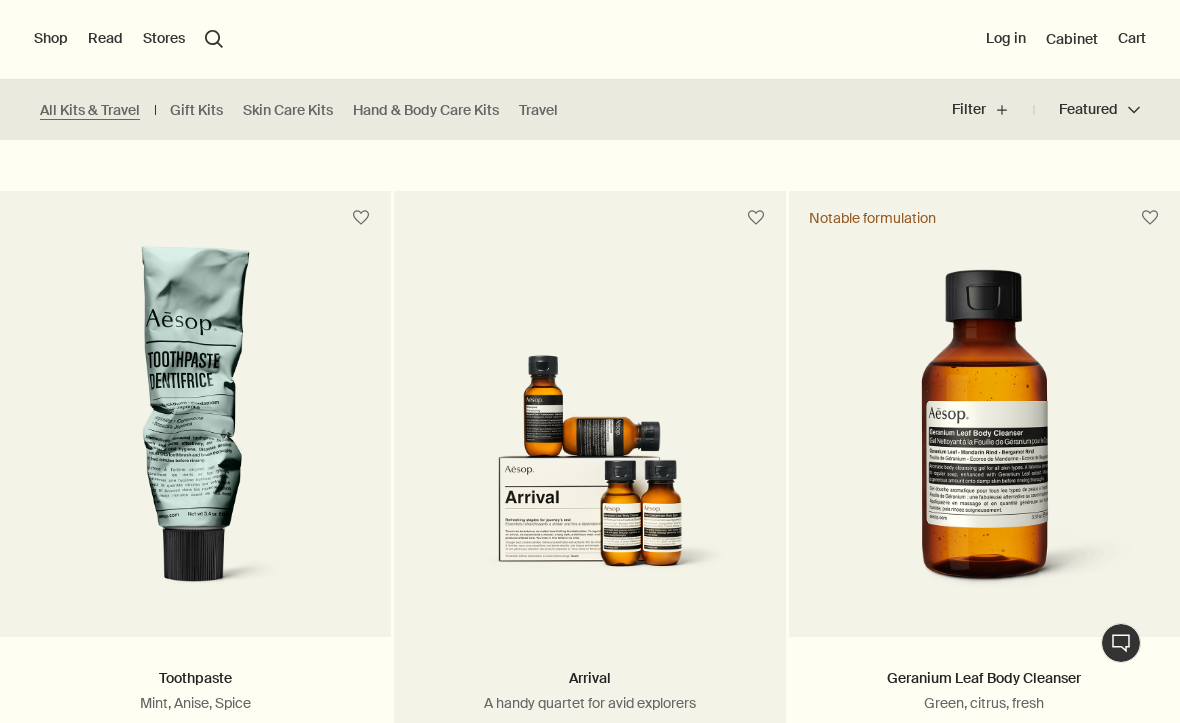 click at bounding box center (589, 462) 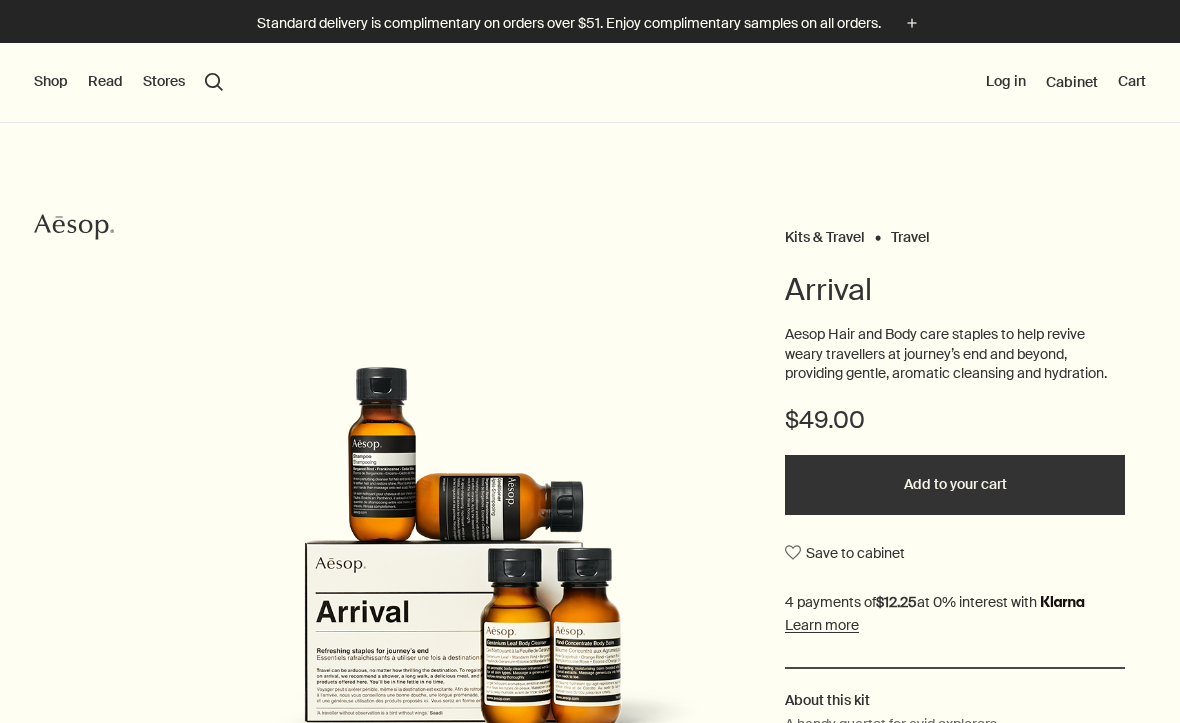 scroll, scrollTop: 0, scrollLeft: 0, axis: both 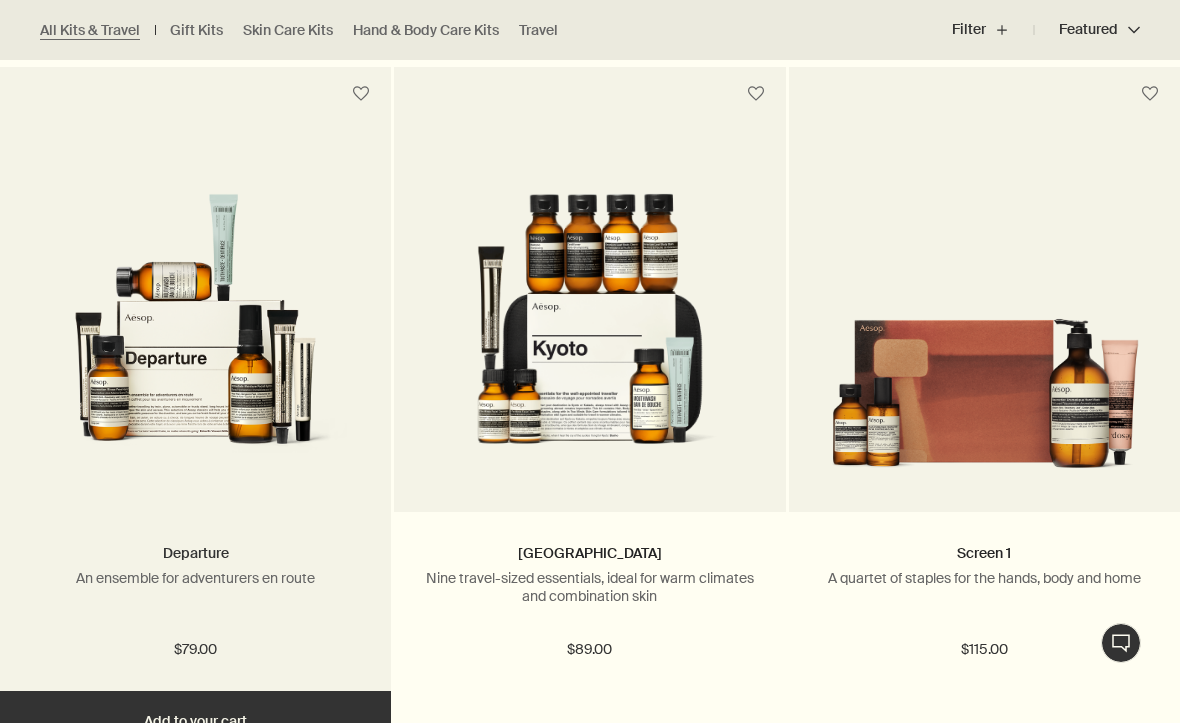 click on "Departure" at bounding box center [196, 553] 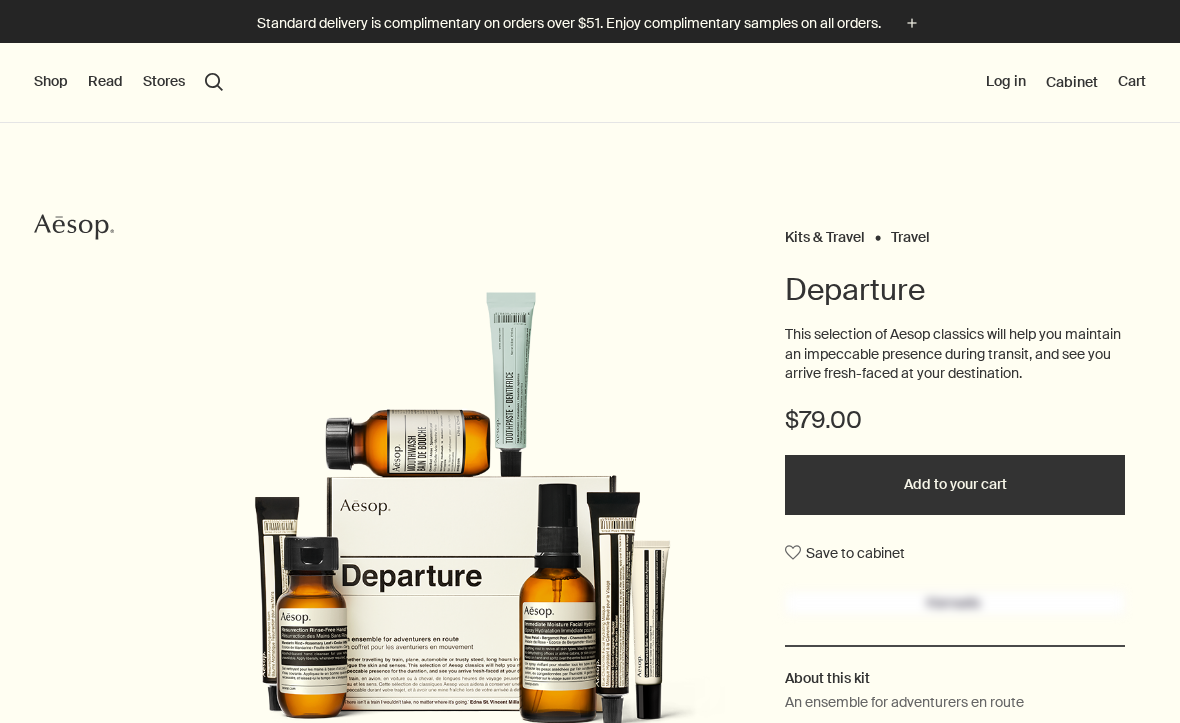 scroll, scrollTop: 0, scrollLeft: 0, axis: both 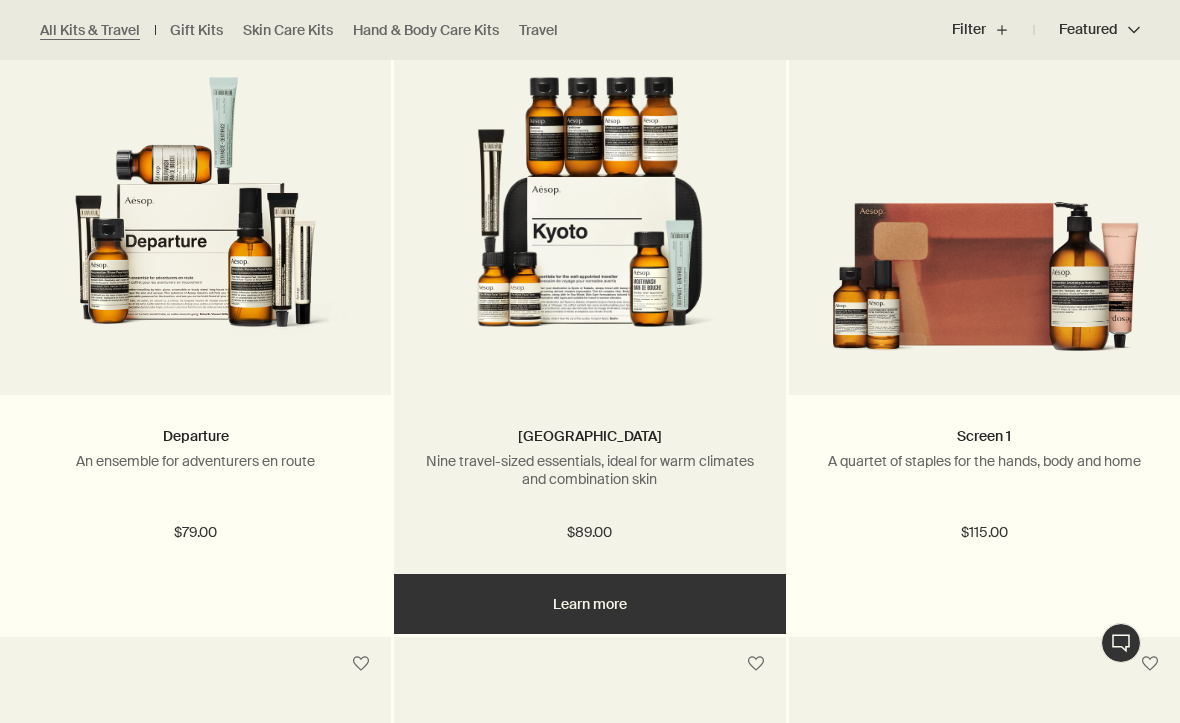 click on "Nine travel-sized essentials, ideal for warm climates and combination skin" at bounding box center (589, 470) 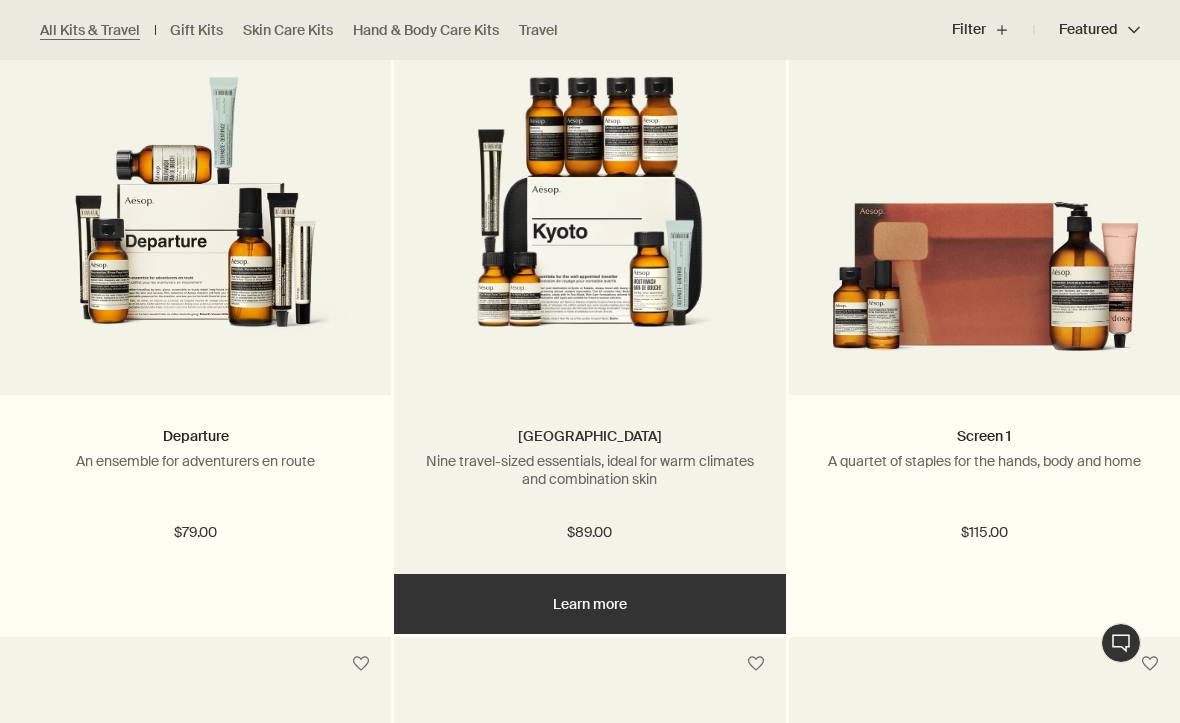 click on "[GEOGRAPHIC_DATA]" at bounding box center (590, 436) 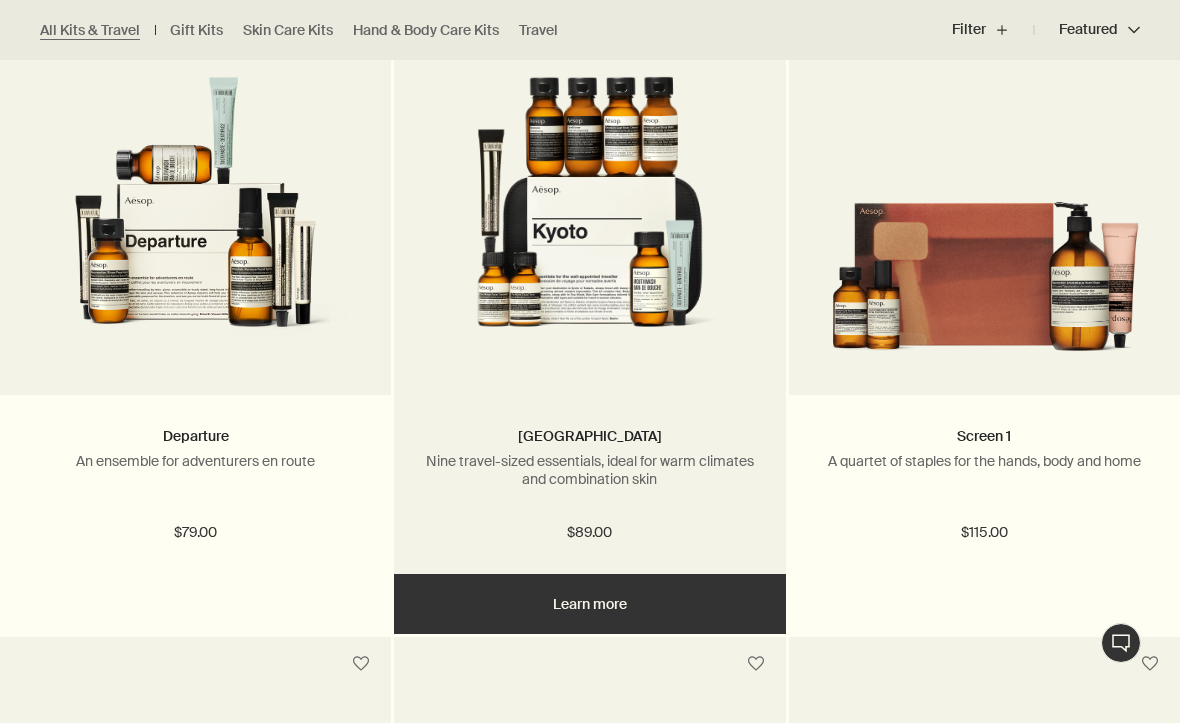 click at bounding box center (589, 220) 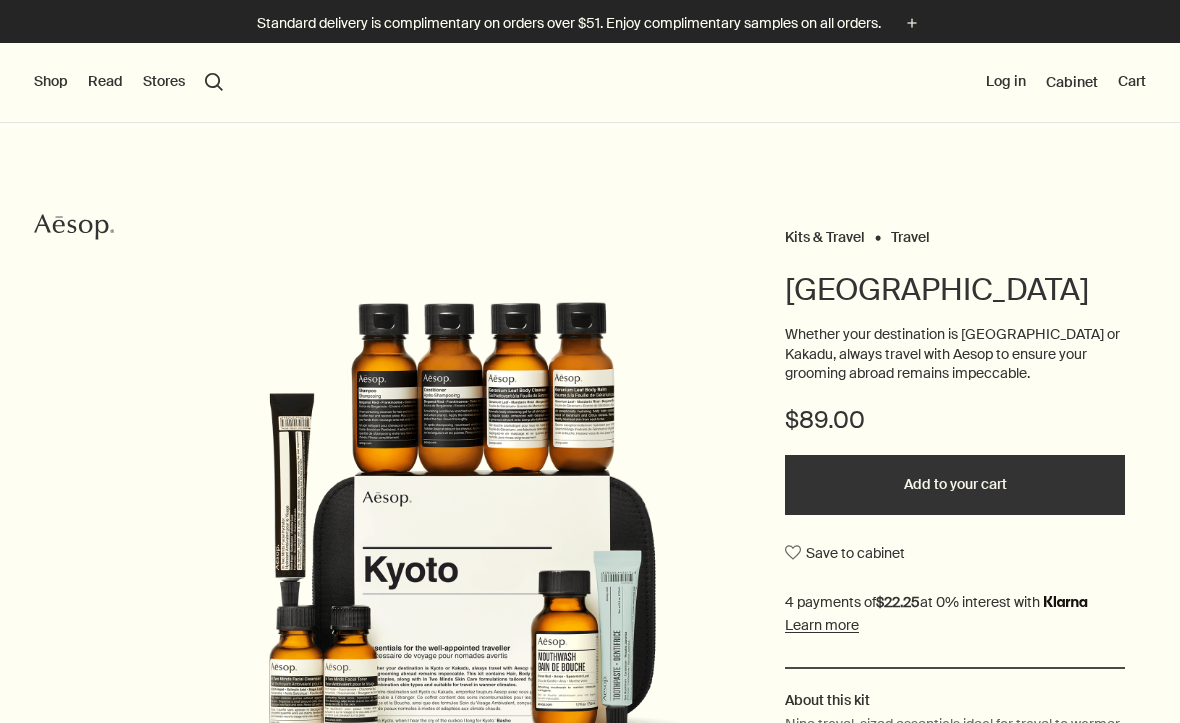 scroll, scrollTop: 0, scrollLeft: 0, axis: both 